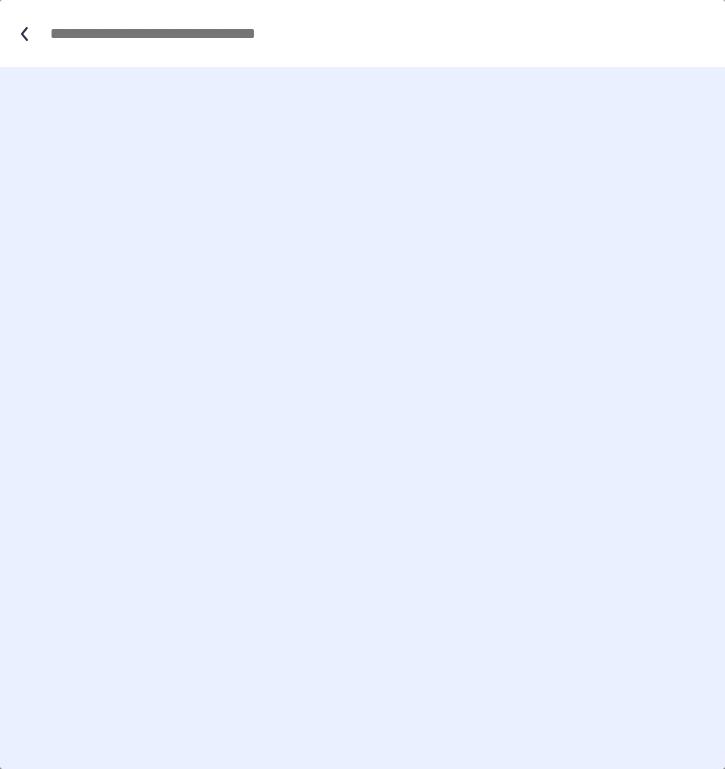 scroll, scrollTop: 0, scrollLeft: 0, axis: both 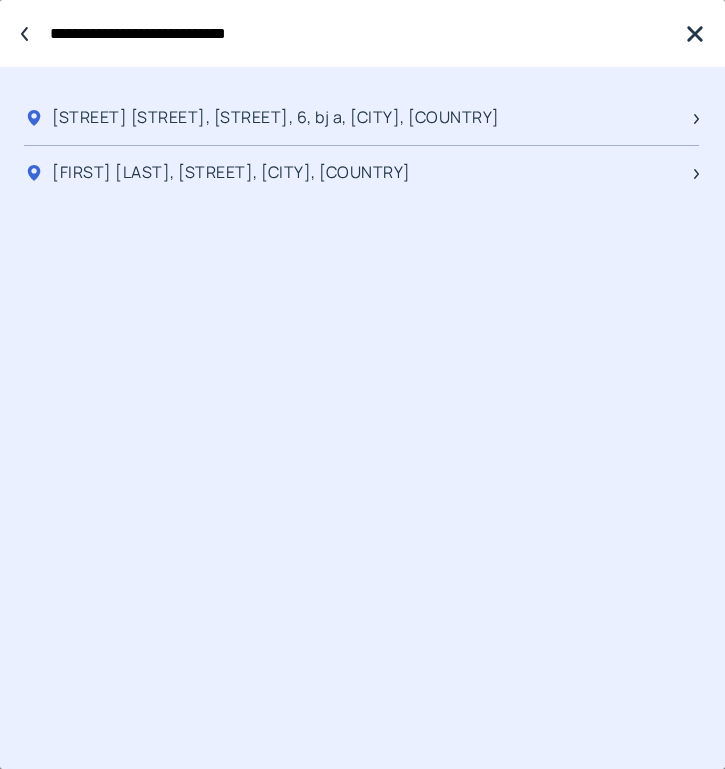 click on "**********" at bounding box center (357, 33) 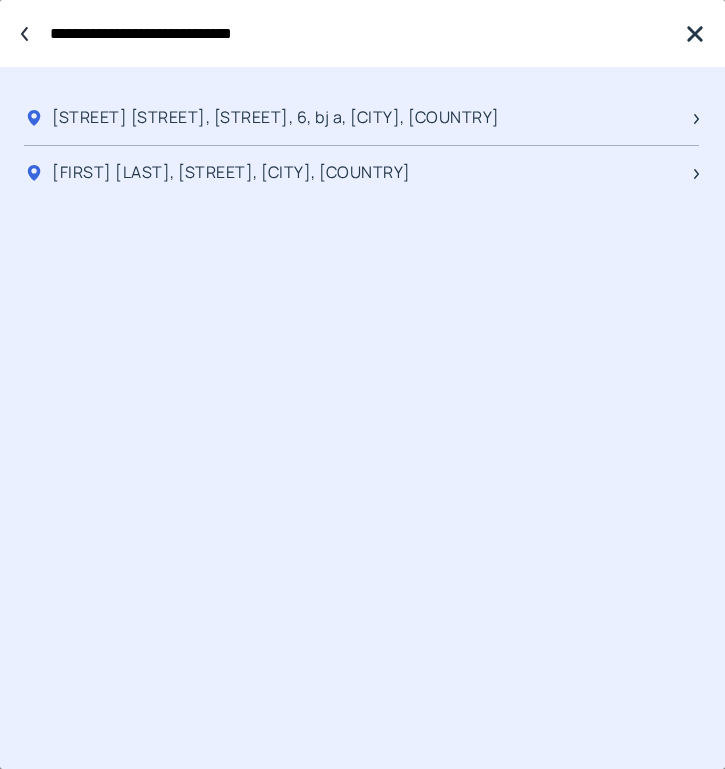 paste on "******" 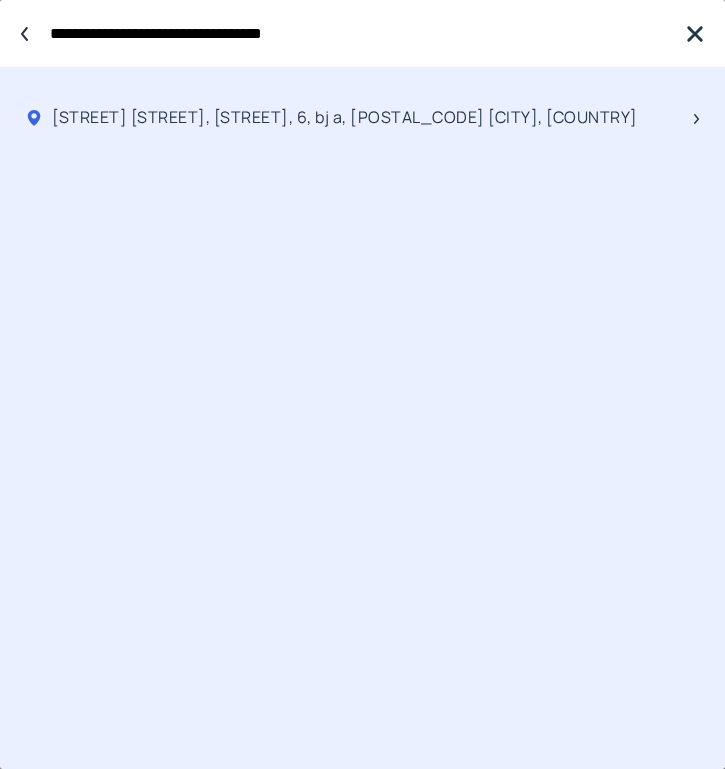 type on "**********" 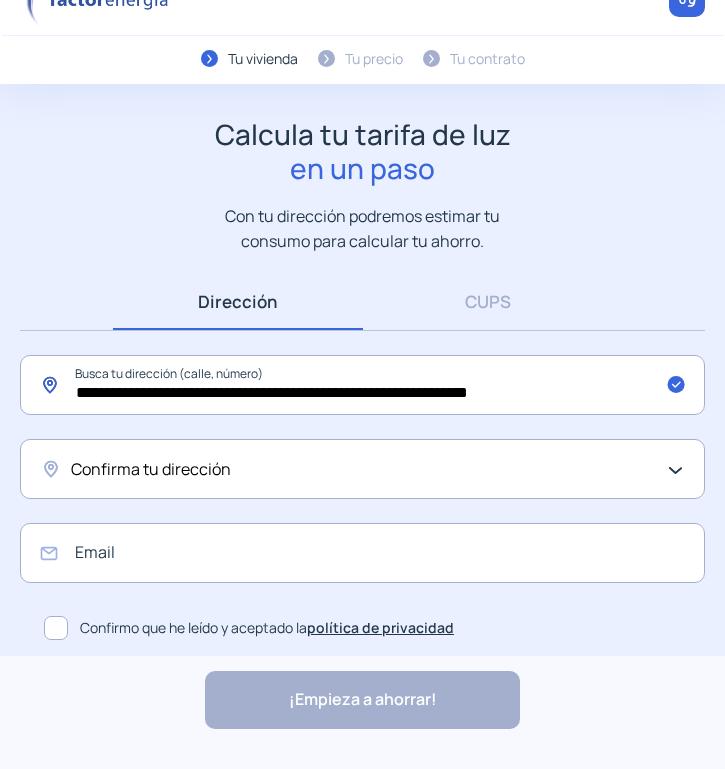 scroll, scrollTop: 43, scrollLeft: 0, axis: vertical 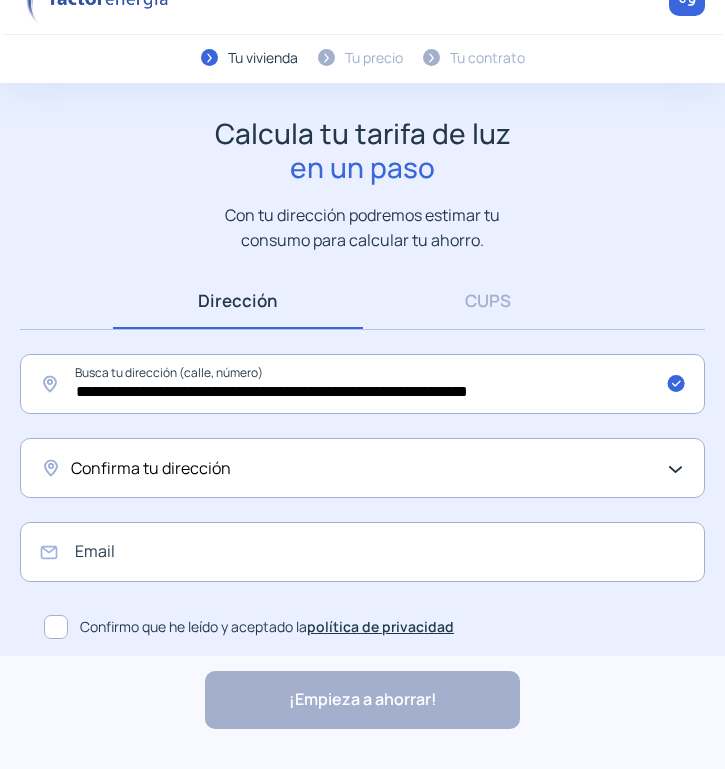 click on "Confirma tu dirección" 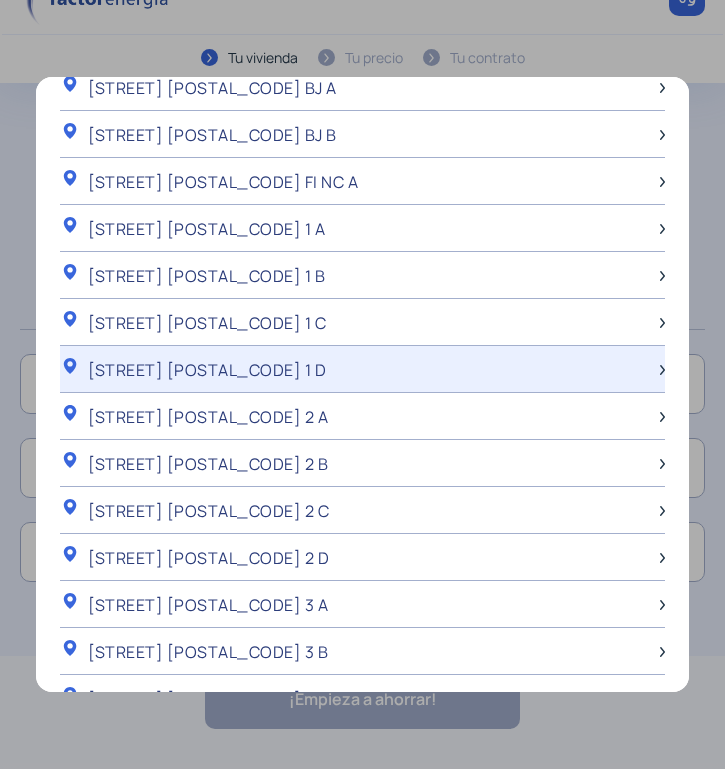scroll, scrollTop: 1738, scrollLeft: 0, axis: vertical 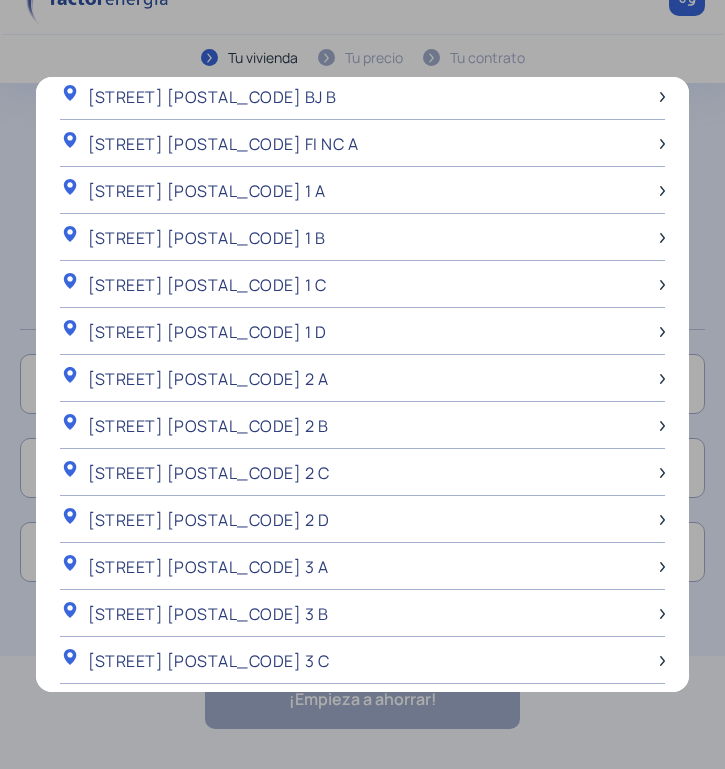 click on "Utilizar dirección introducida" at bounding box center [201, 802] 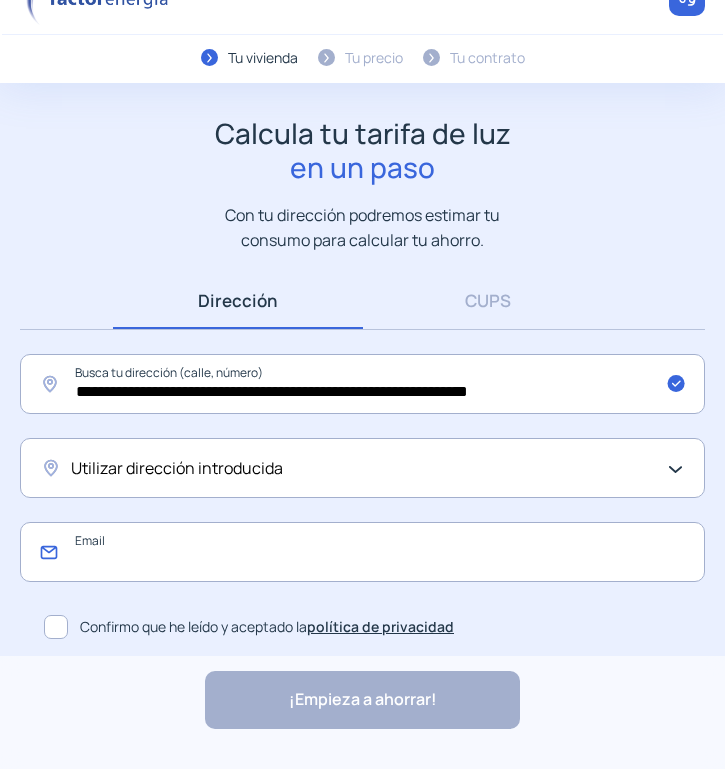 click 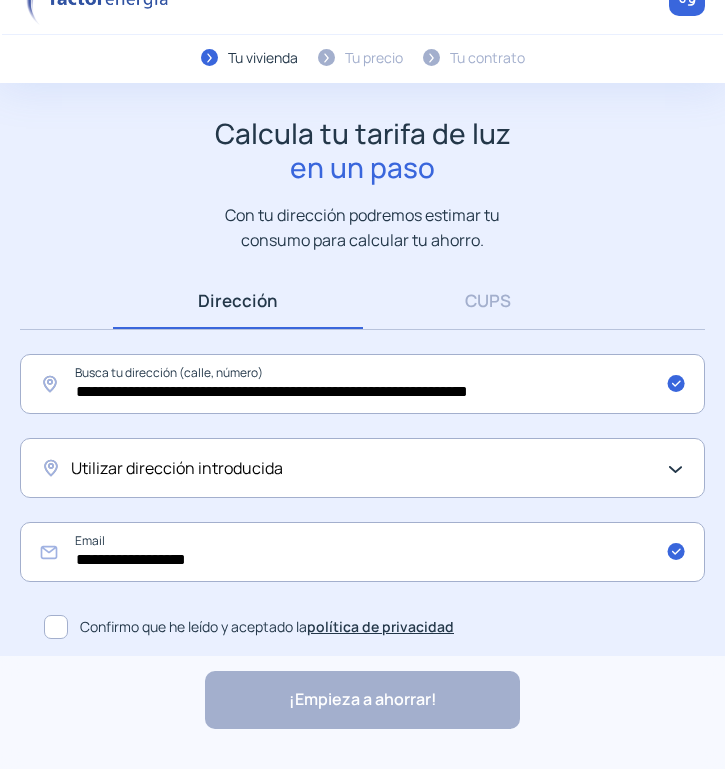 click 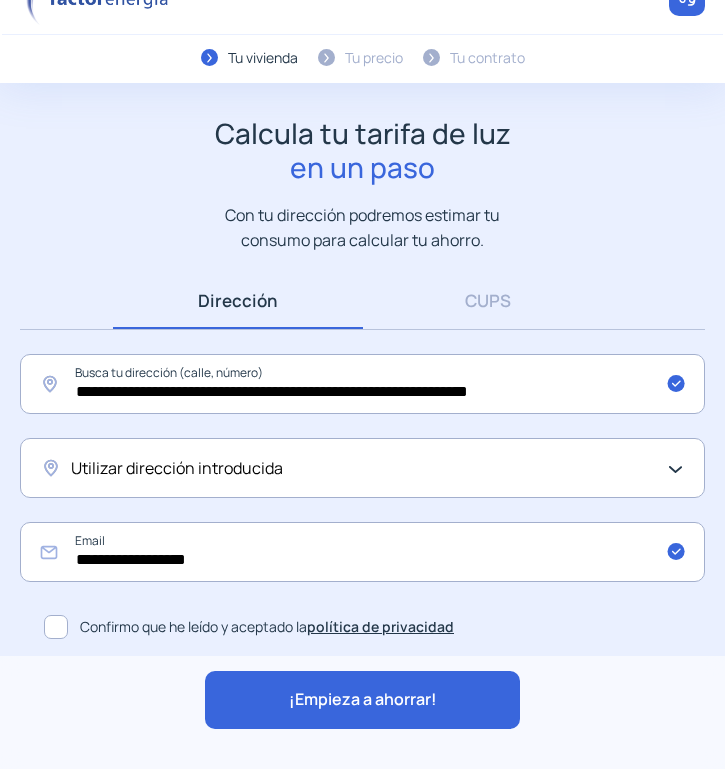 click on "¡Empieza a ahorrar!" 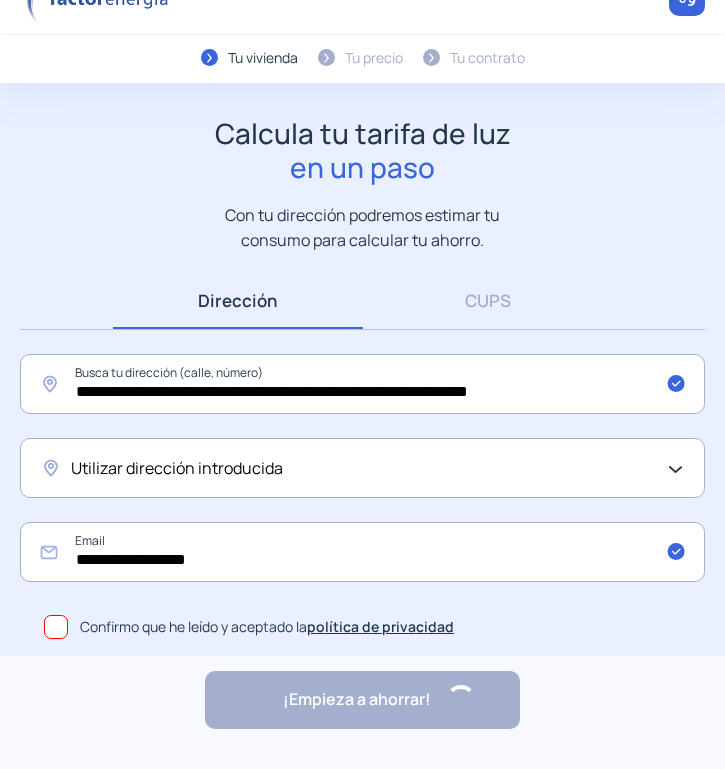 scroll, scrollTop: 0, scrollLeft: 0, axis: both 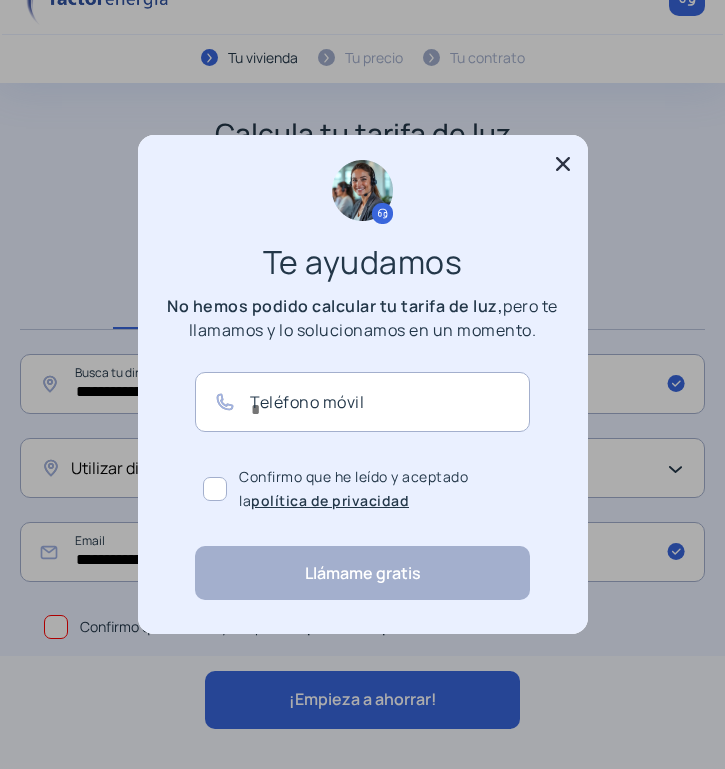 click at bounding box center [563, 166] 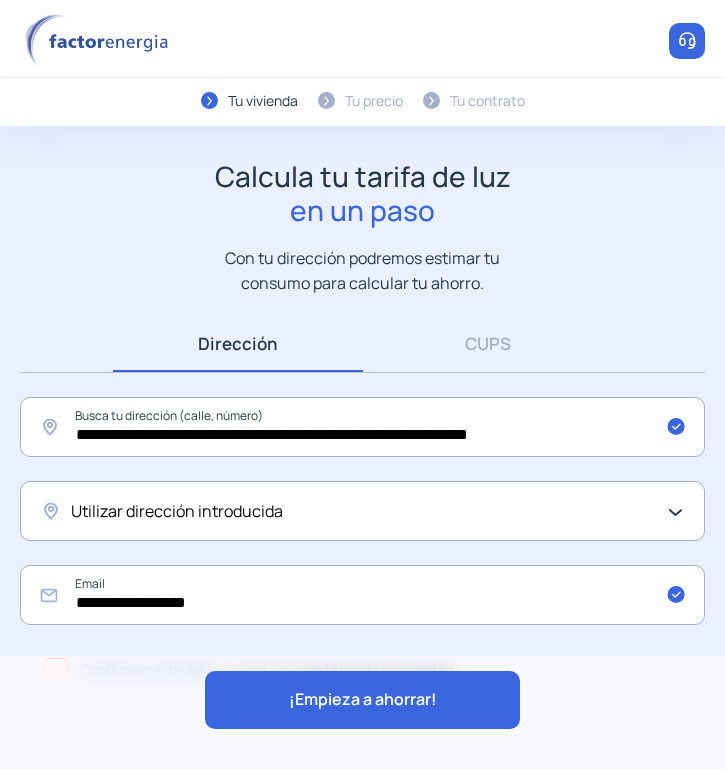 scroll, scrollTop: 43, scrollLeft: 0, axis: vertical 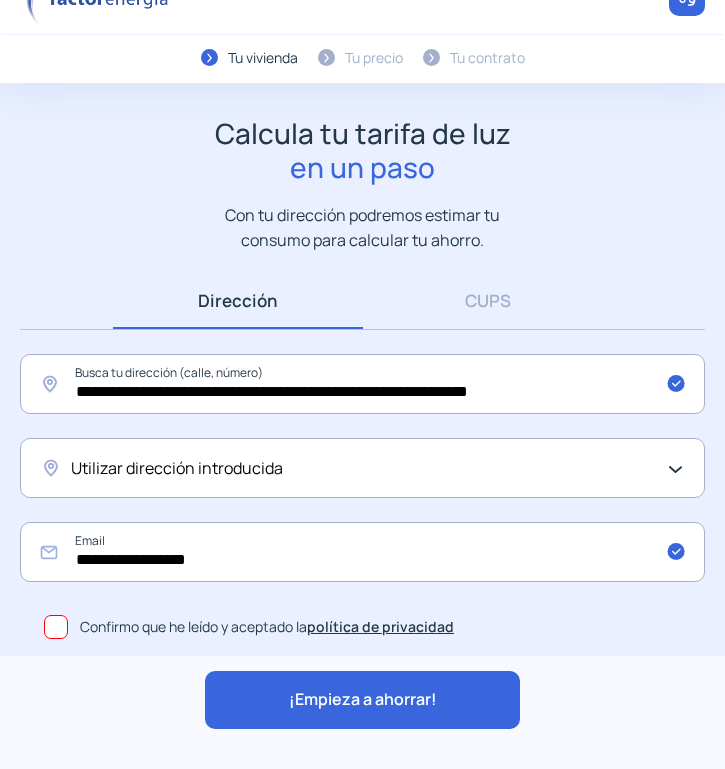 click on "Utilizar dirección introducida" 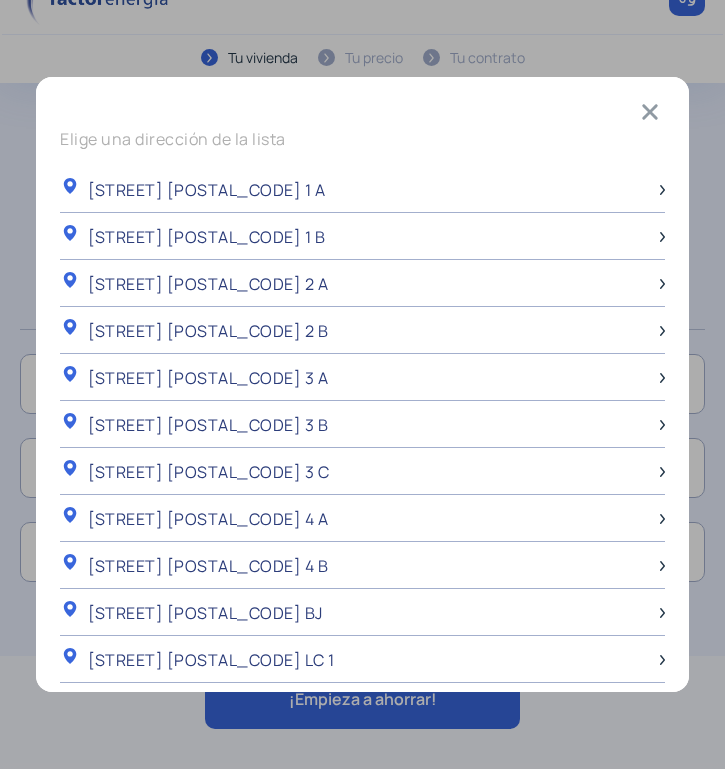 scroll, scrollTop: 0, scrollLeft: 0, axis: both 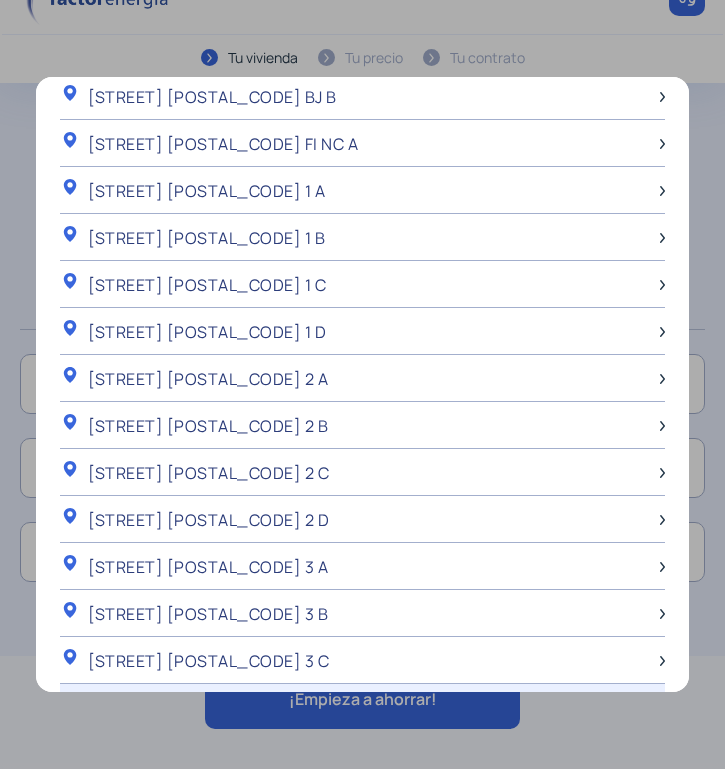 click on "CALLE SIERRA DE BOBIA [NUMBER] [LETTER] [LETTER] [LETTER]" at bounding box center (212, 708) 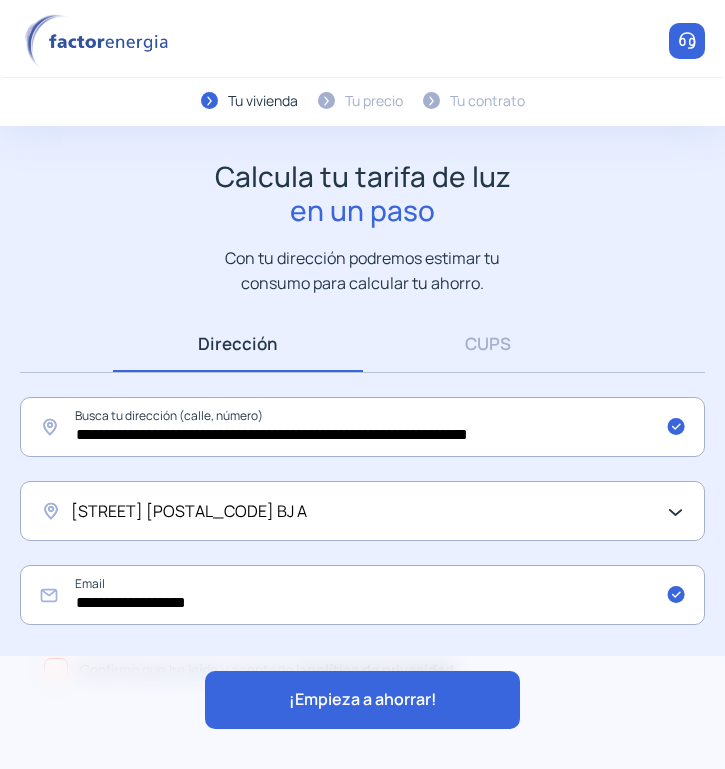 scroll, scrollTop: 43, scrollLeft: 0, axis: vertical 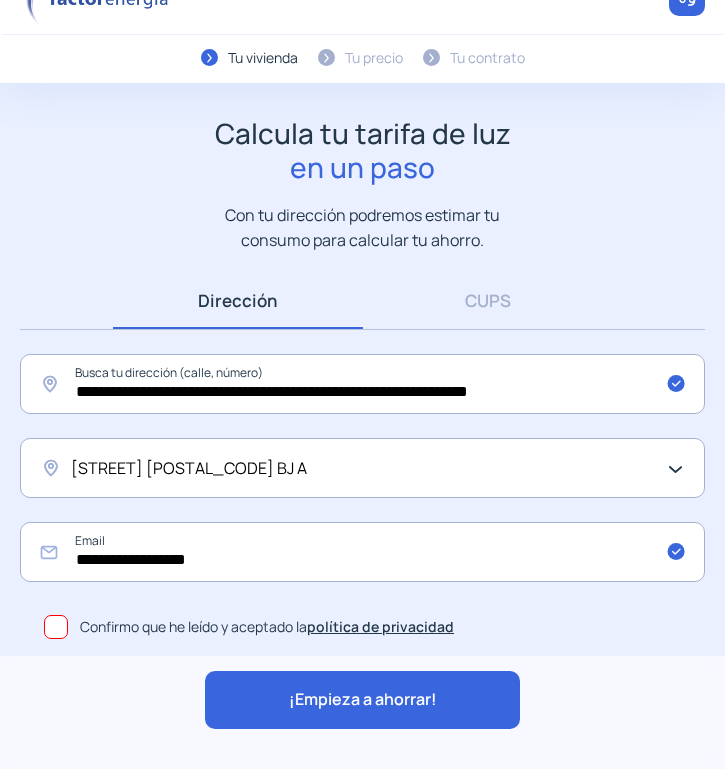 click on "¡Empieza a ahorrar!" 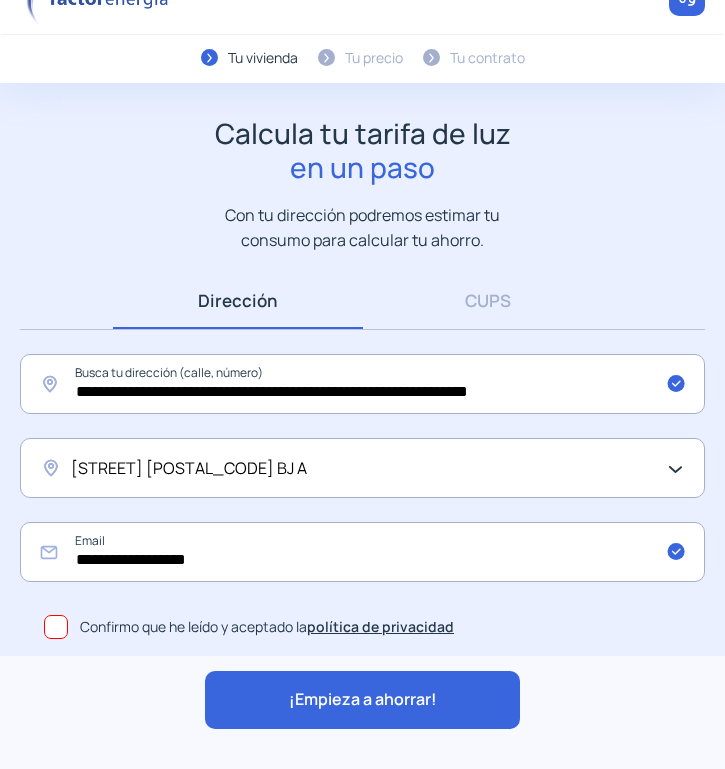 click on "¡Empieza a ahorrar!" 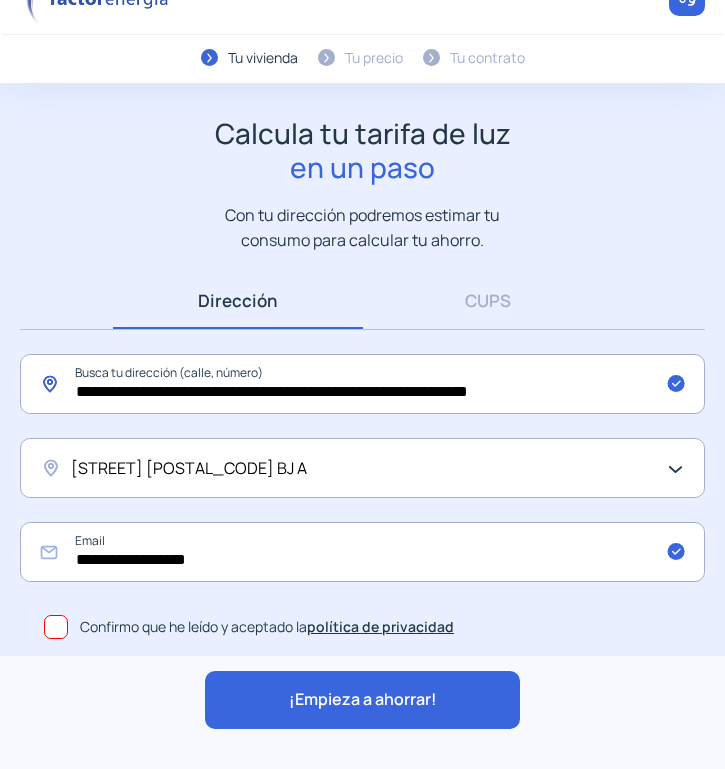 click on "**********" 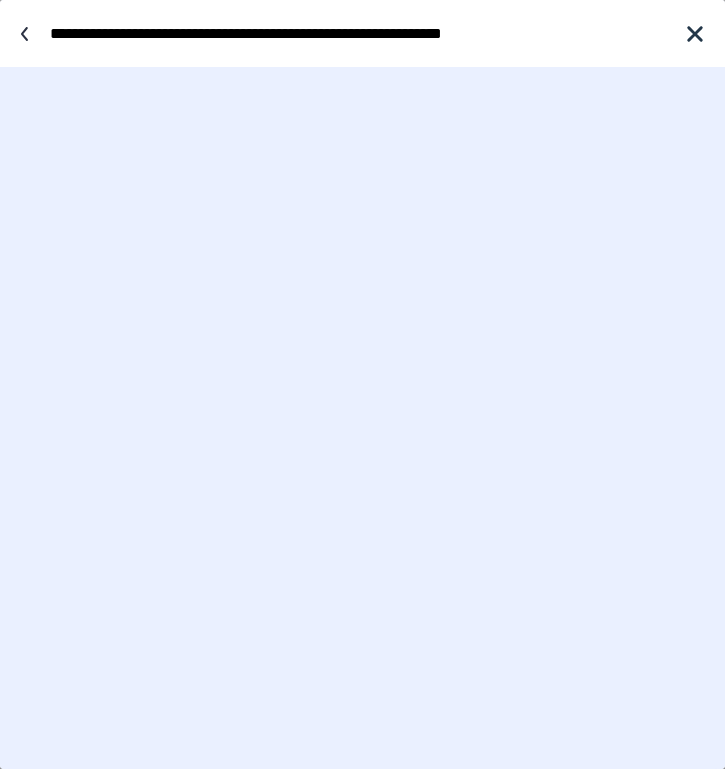 scroll, scrollTop: 0, scrollLeft: 0, axis: both 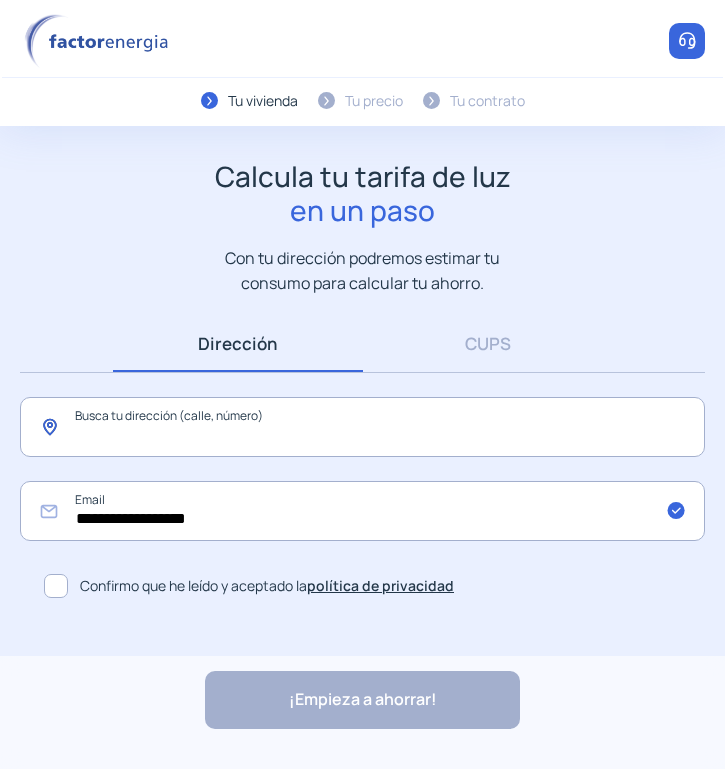 click 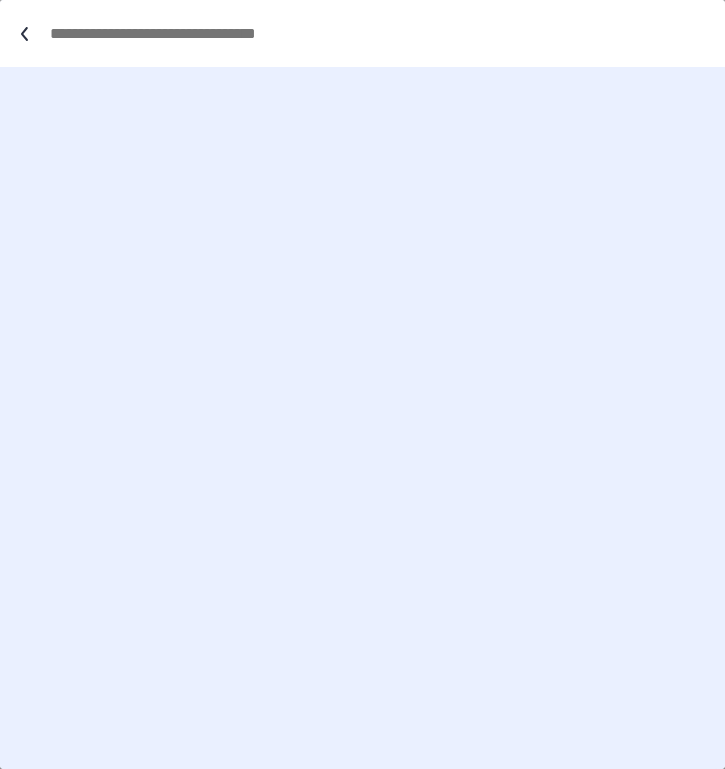 paste on "**********" 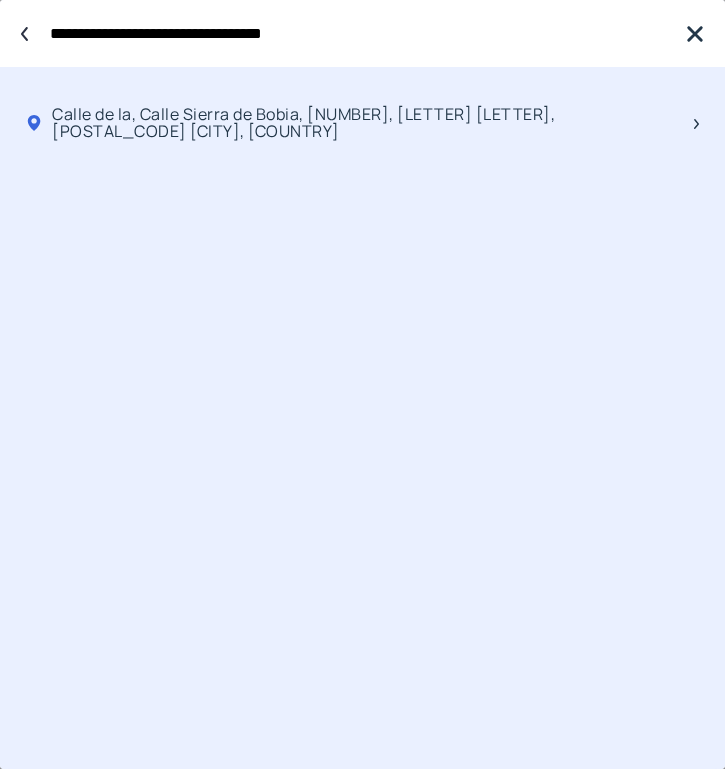 type on "**********" 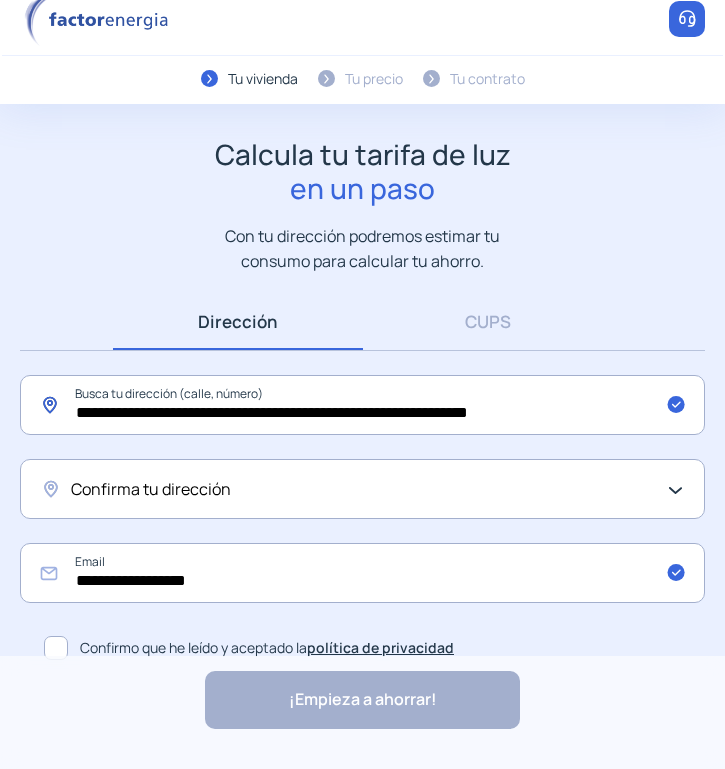 scroll, scrollTop: 43, scrollLeft: 0, axis: vertical 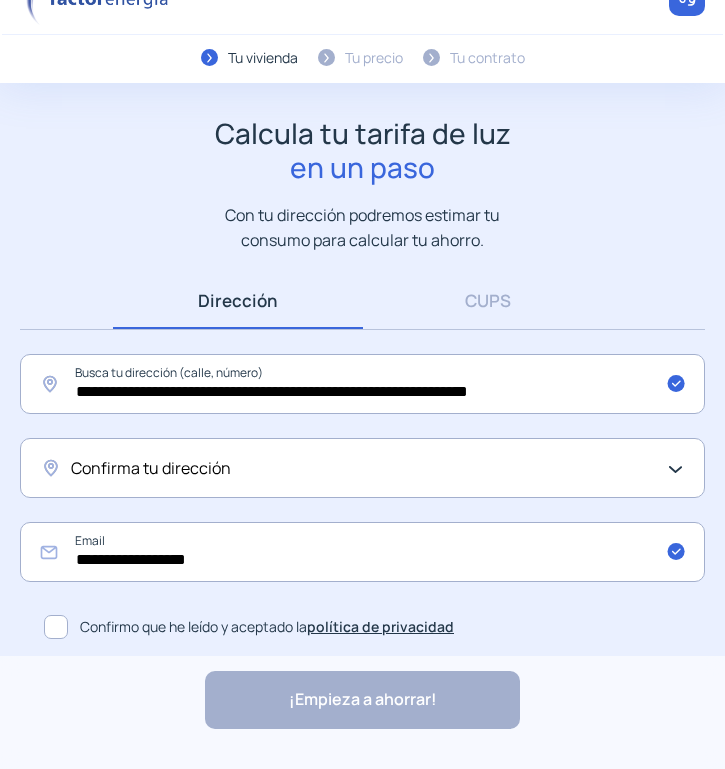 click on "Confirma tu dirección" 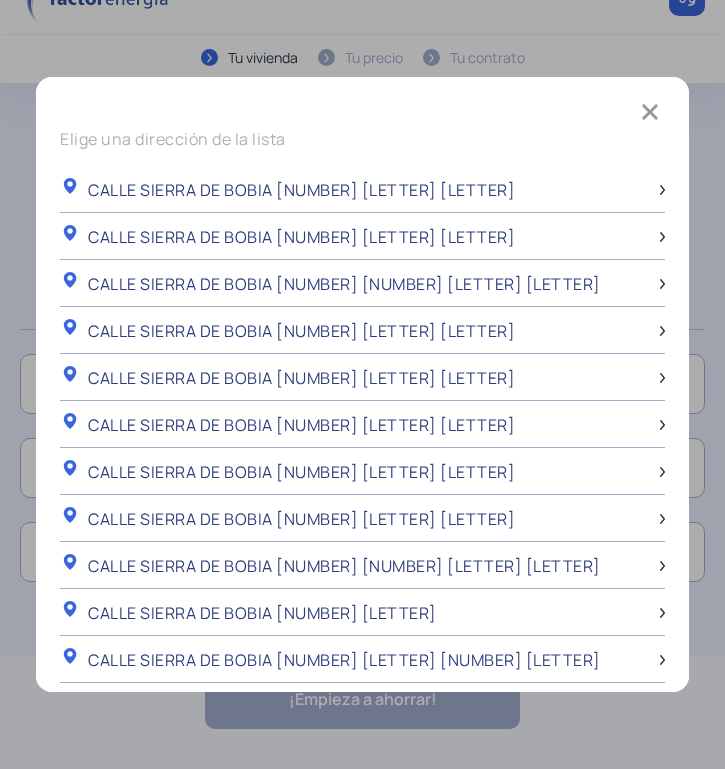 scroll, scrollTop: 0, scrollLeft: 0, axis: both 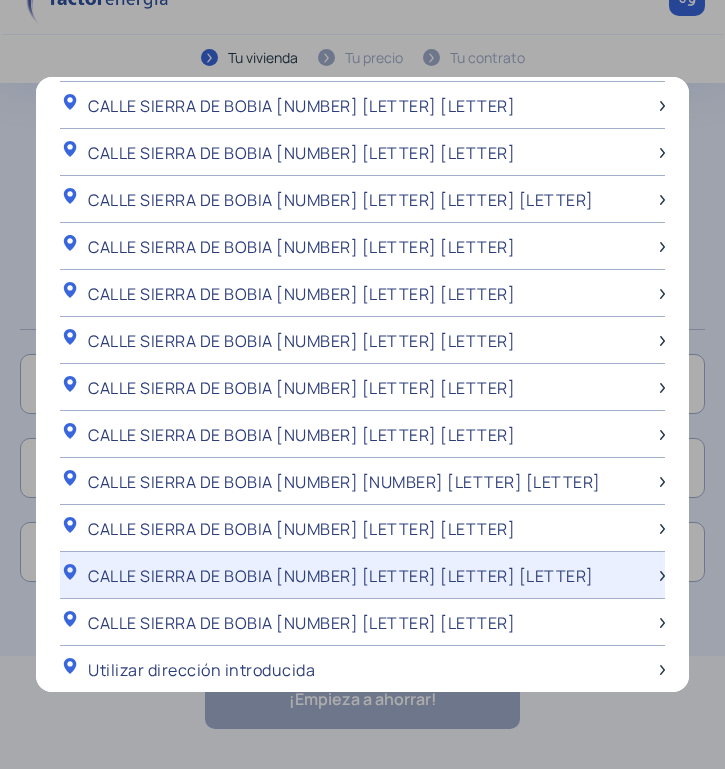 click on "CALLE SIERRA DE BOBIA [NUMBER] [LETTER] [LETTER] [LETTER]" at bounding box center (341, 576) 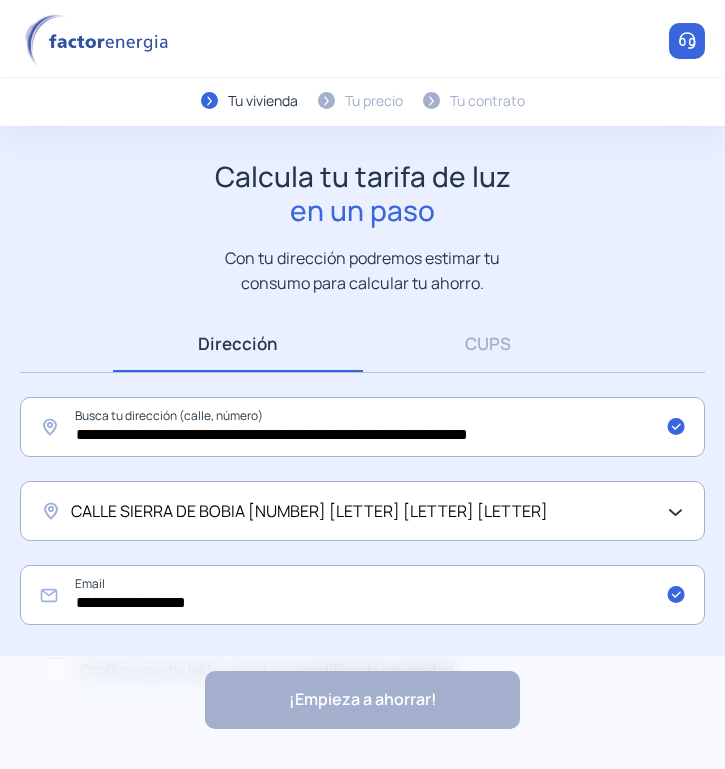 scroll, scrollTop: 43, scrollLeft: 0, axis: vertical 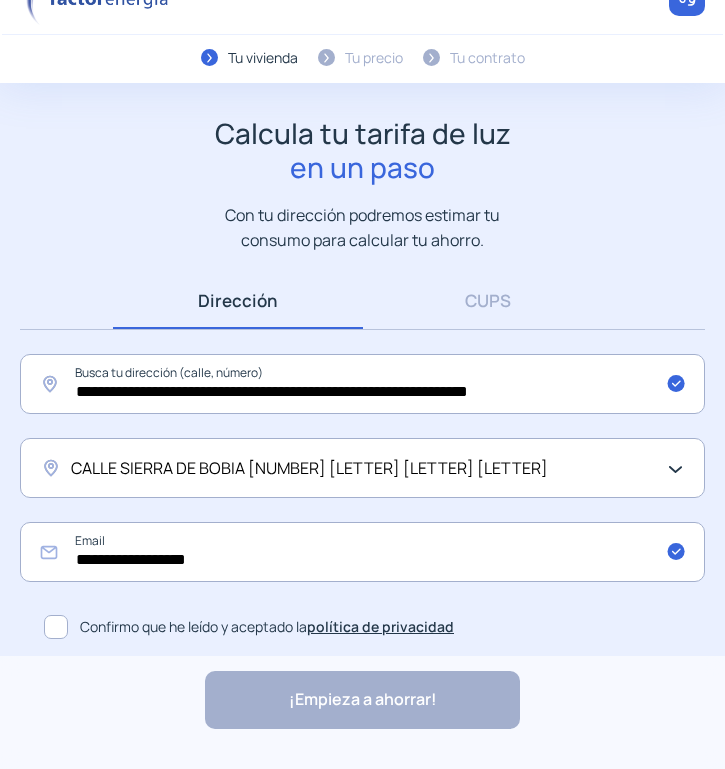 click 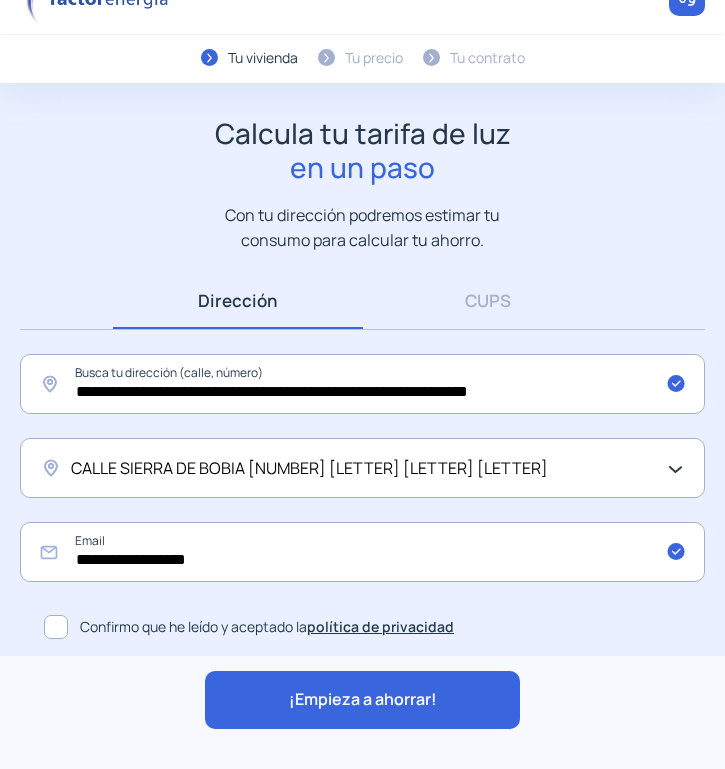 click on "¡Empieza a ahorrar!" 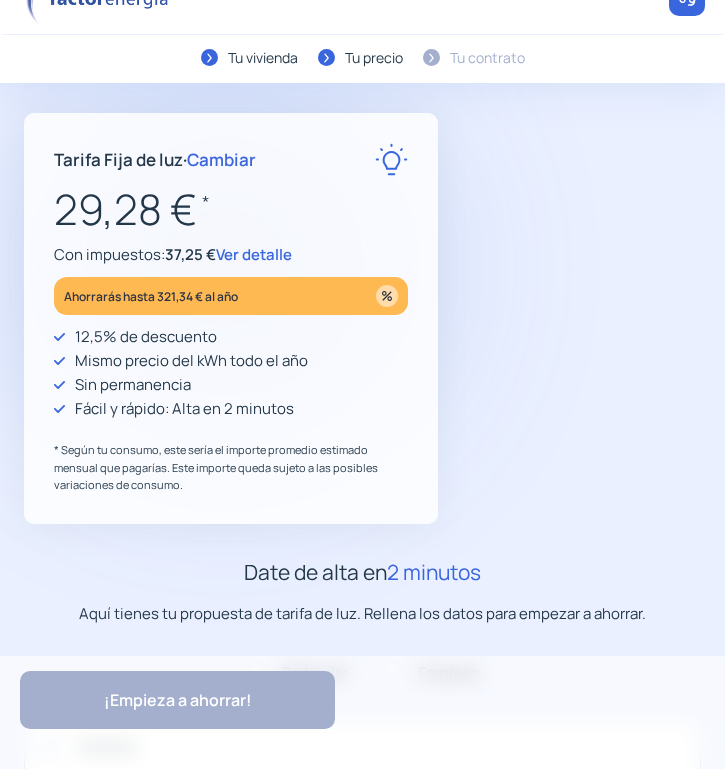 type on "**********" 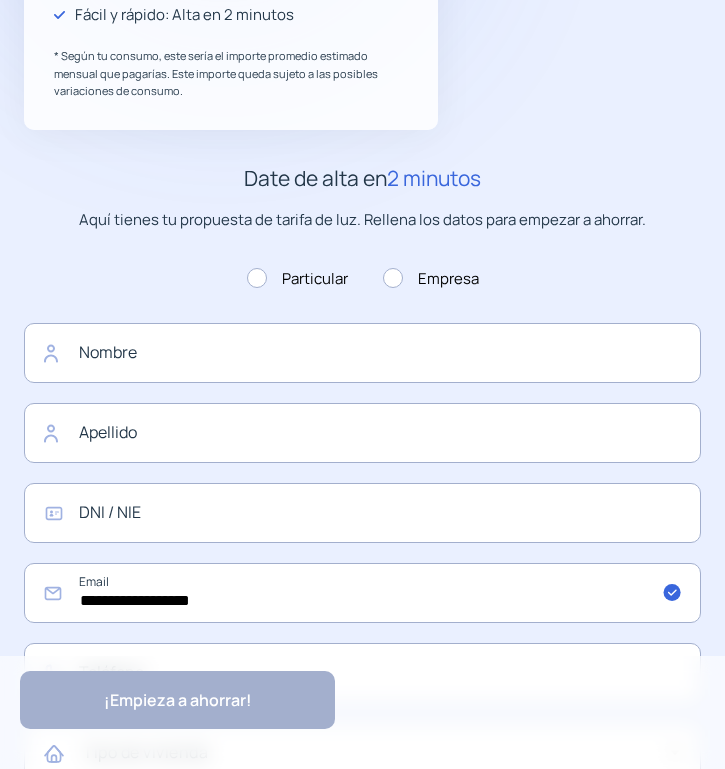 scroll, scrollTop: 400, scrollLeft: 0, axis: vertical 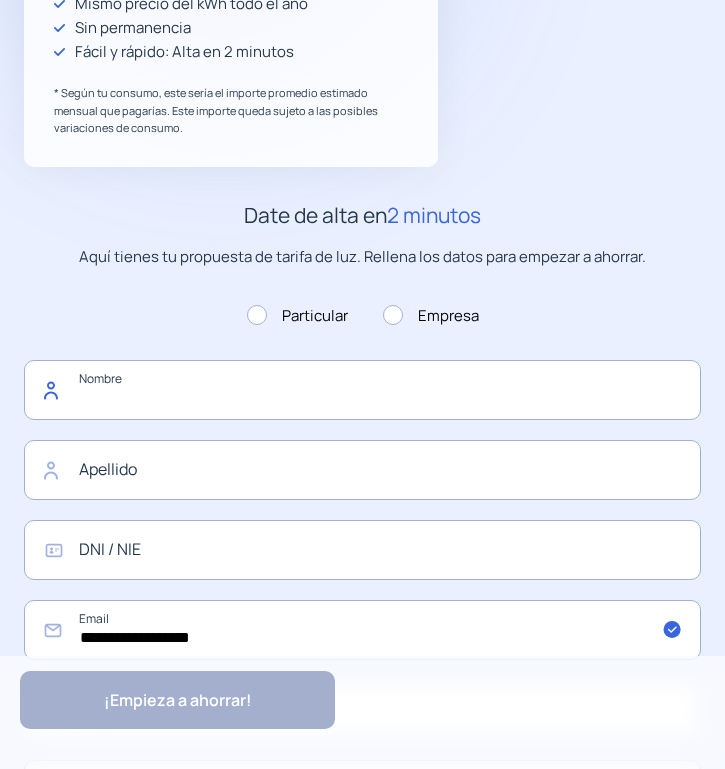 click 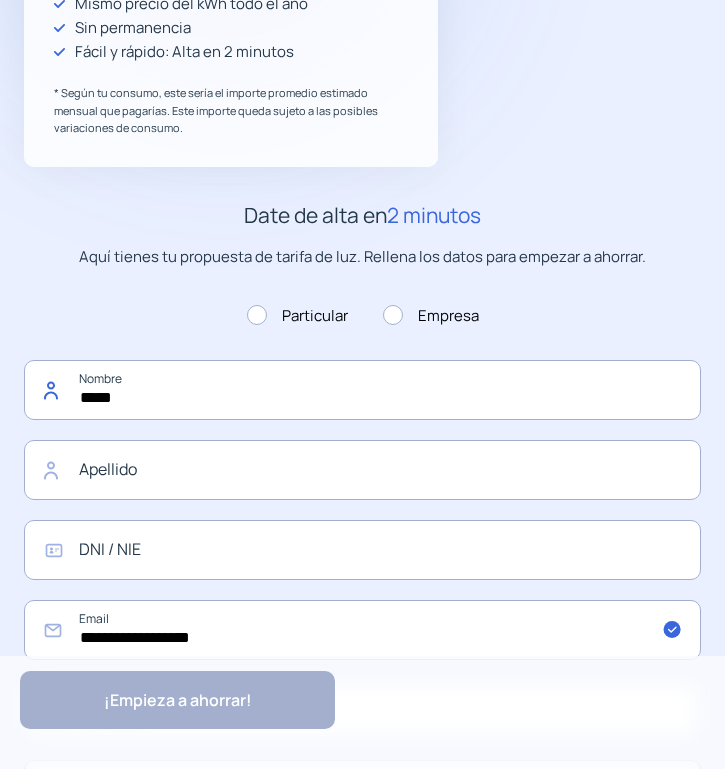 type on "*****" 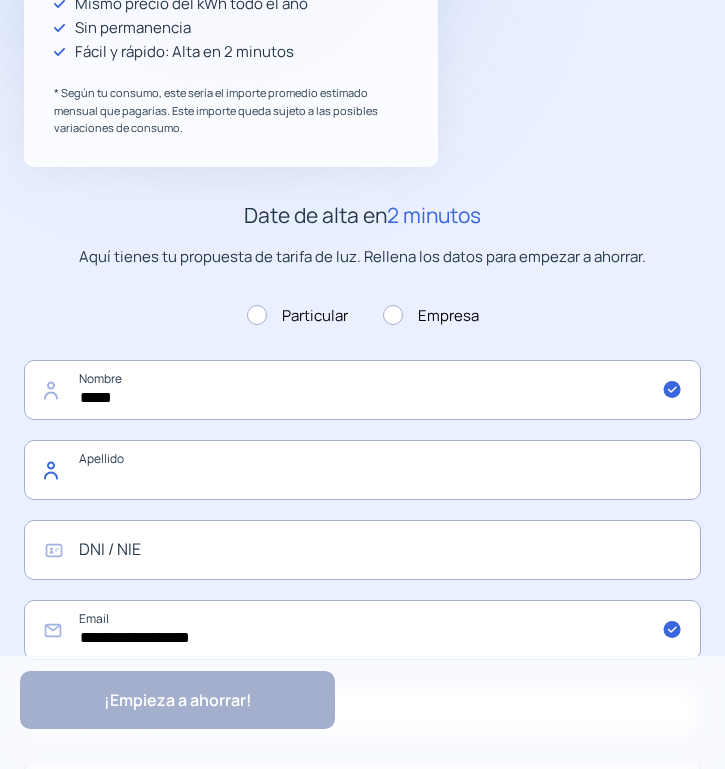 click 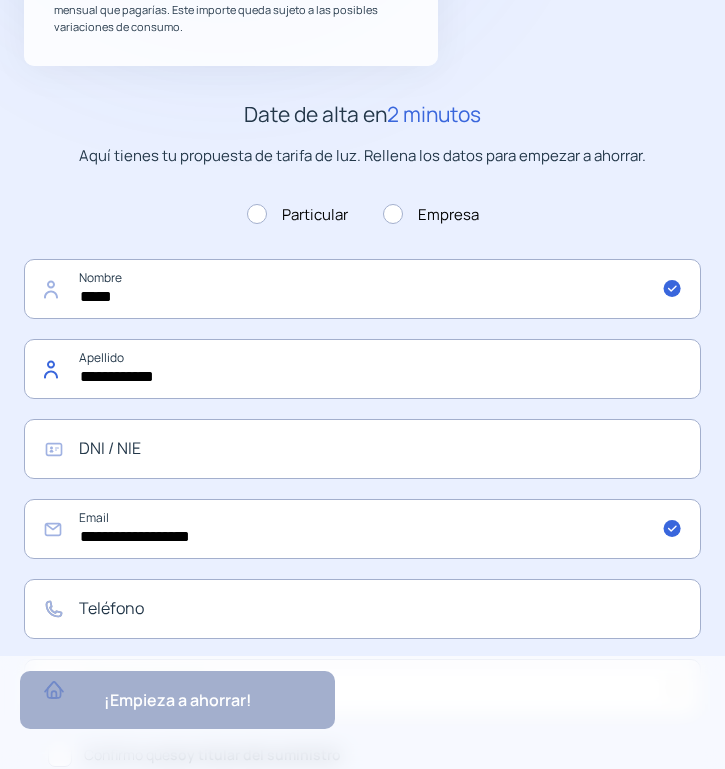 scroll, scrollTop: 700, scrollLeft: 0, axis: vertical 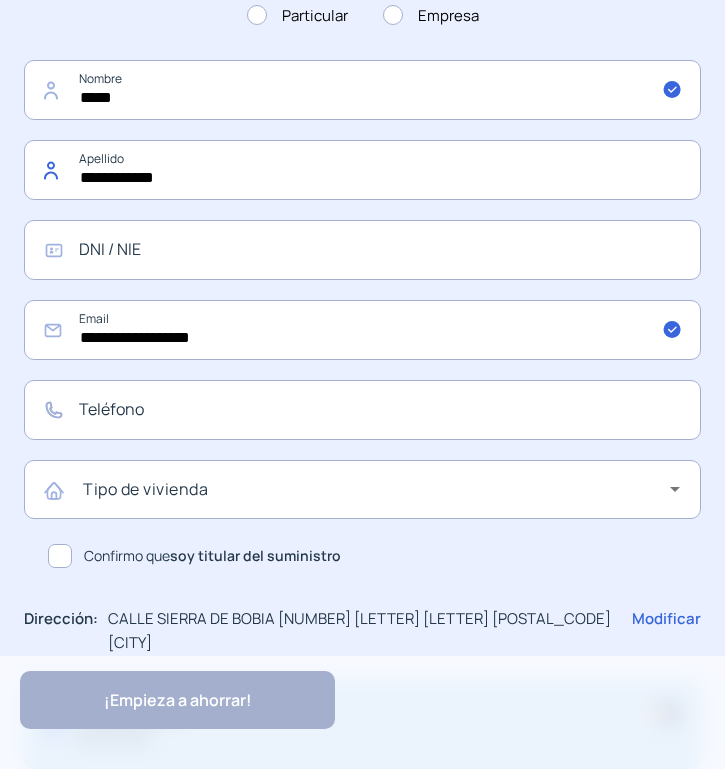 type on "**********" 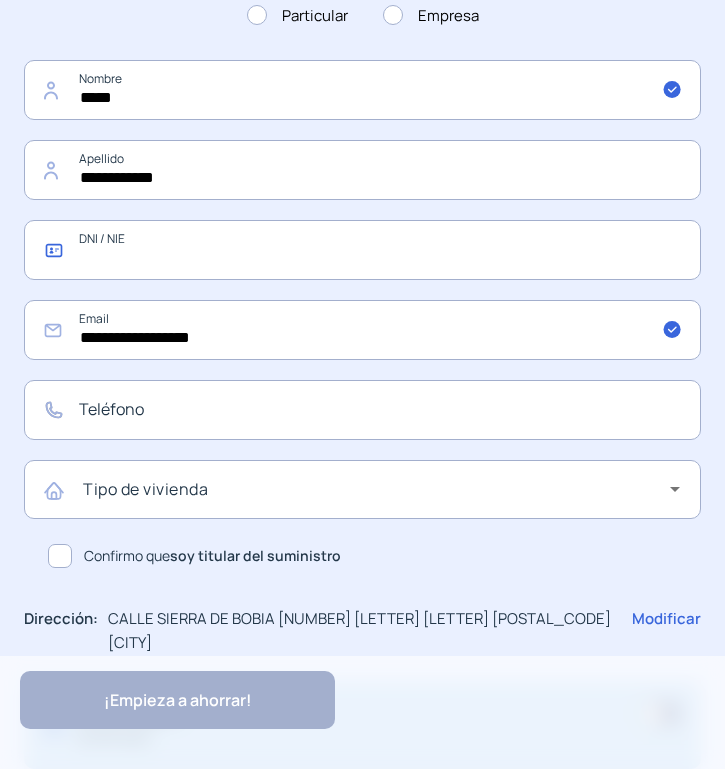 click 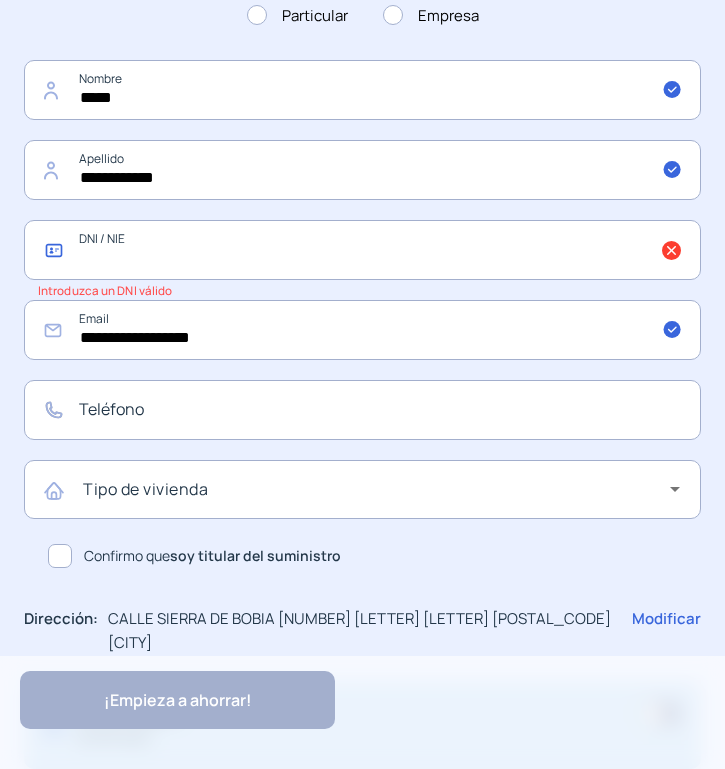 click 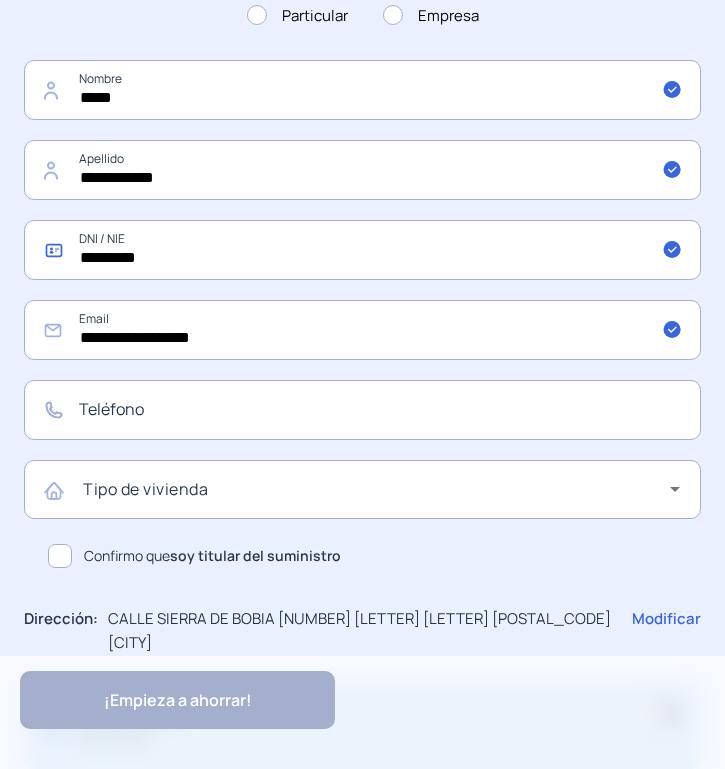 type on "*********" 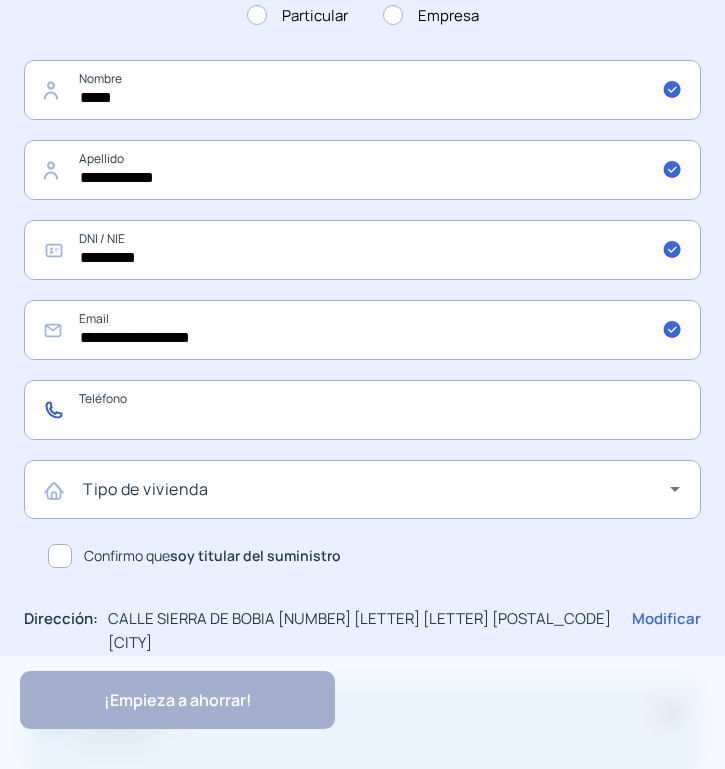 click 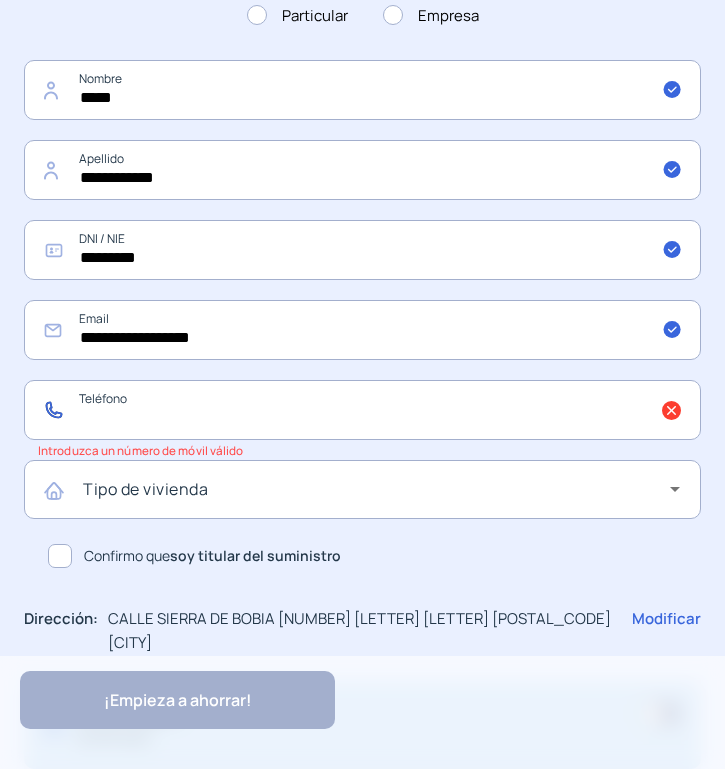 click 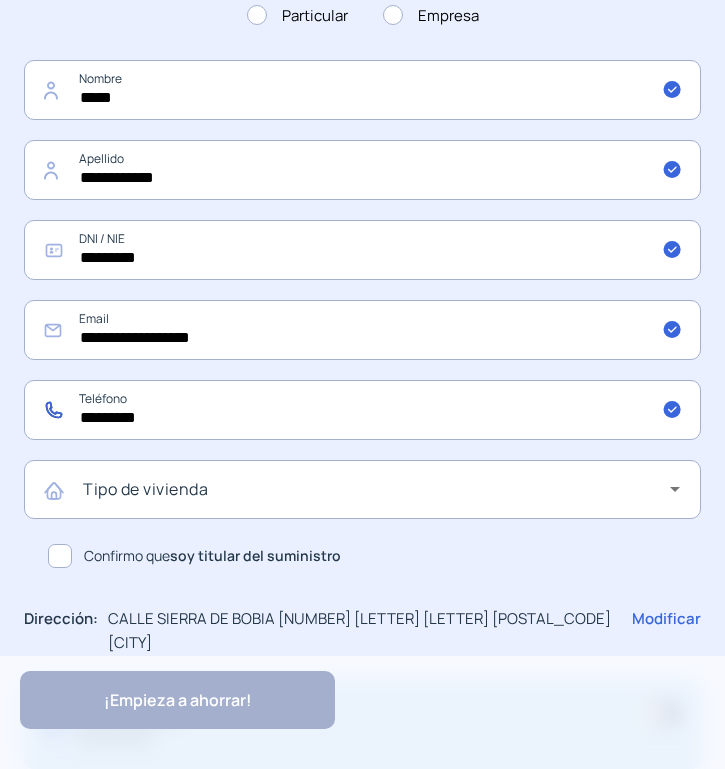 type on "*********" 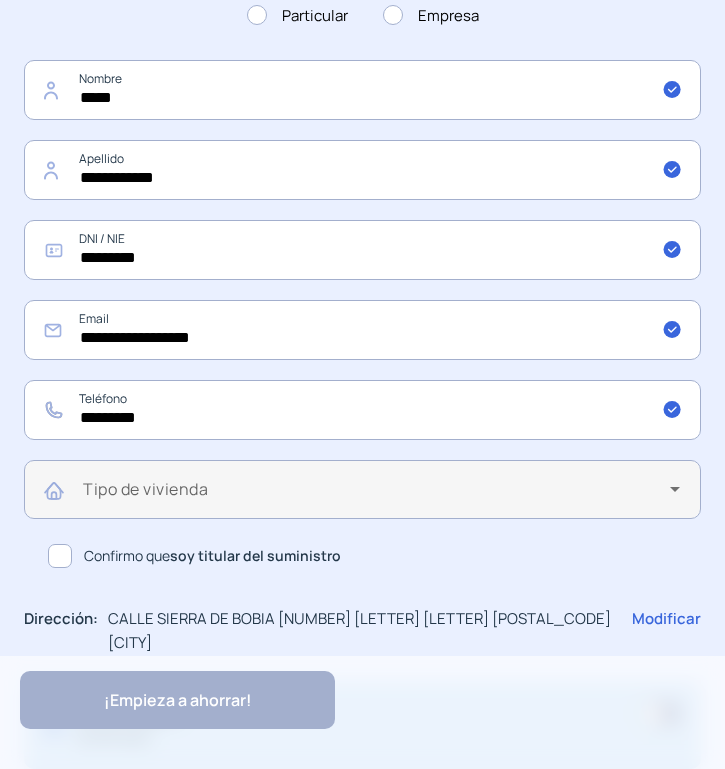 click on "Tipo de vivienda" at bounding box center [145, 489] 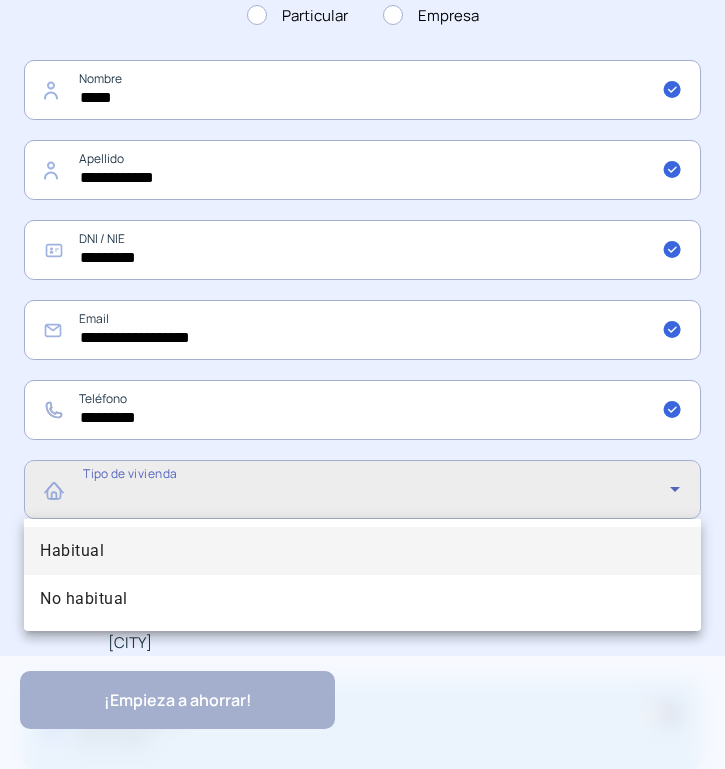 click on "Habitual" at bounding box center [72, 551] 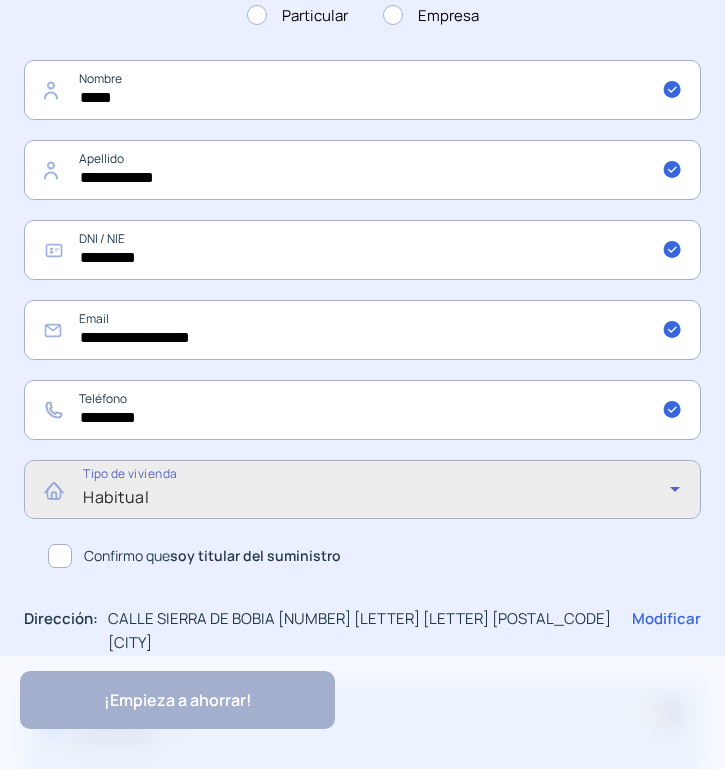 click 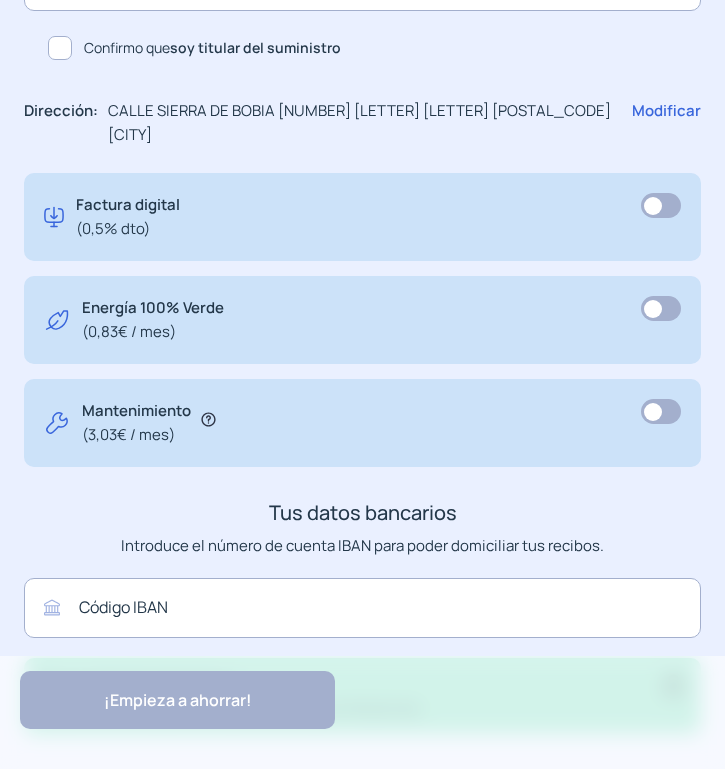 scroll, scrollTop: 1295, scrollLeft: 0, axis: vertical 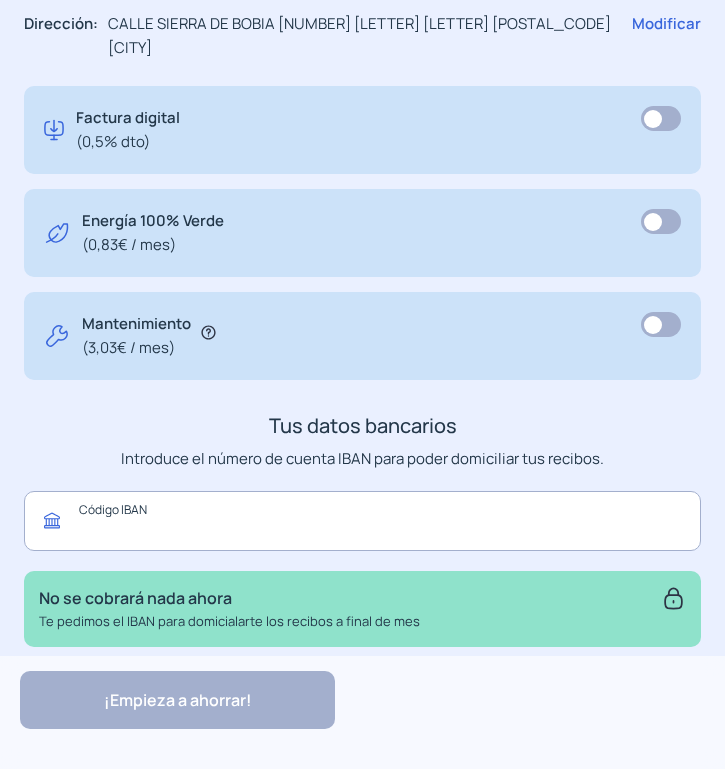 click 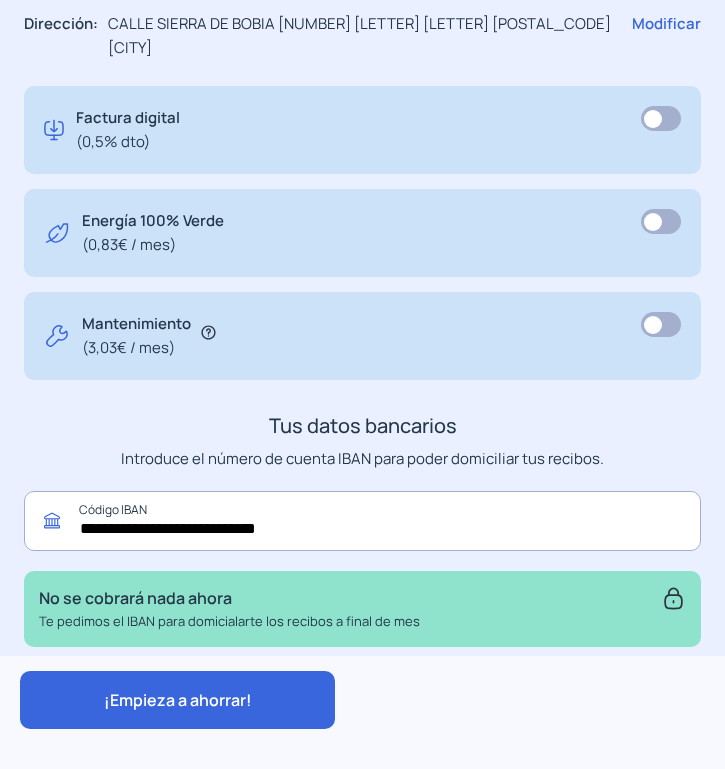 type on "**********" 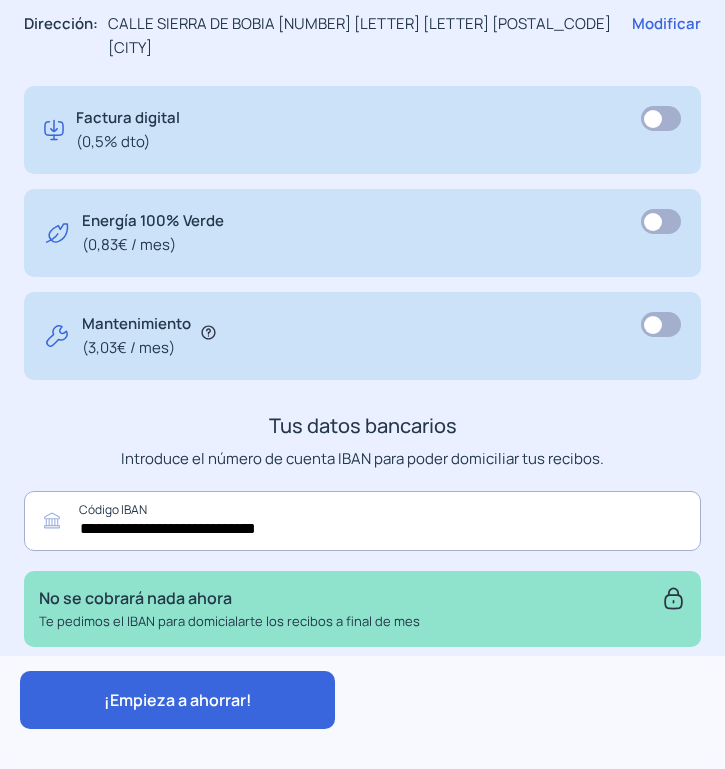 click on "¡Empieza a ahorrar!" 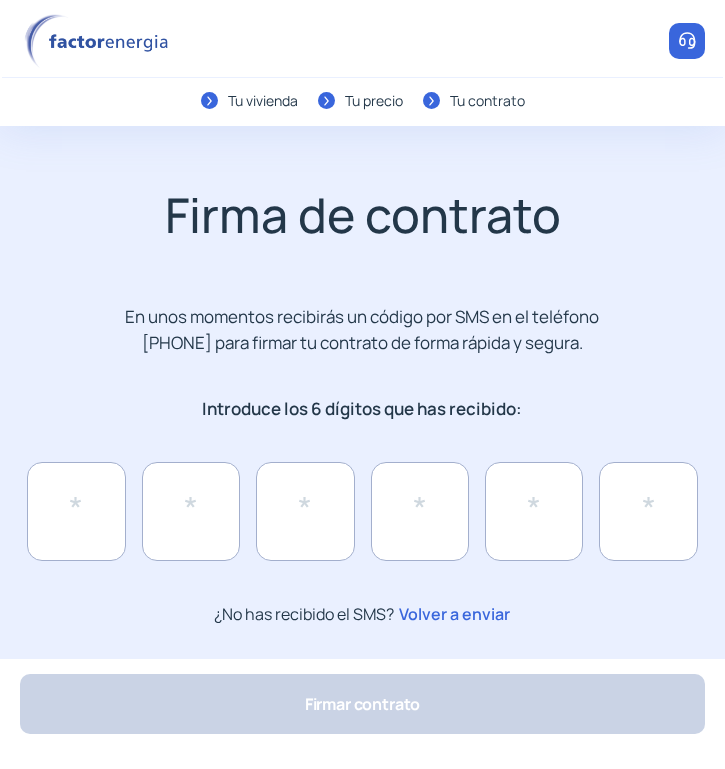 scroll, scrollTop: 0, scrollLeft: 0, axis: both 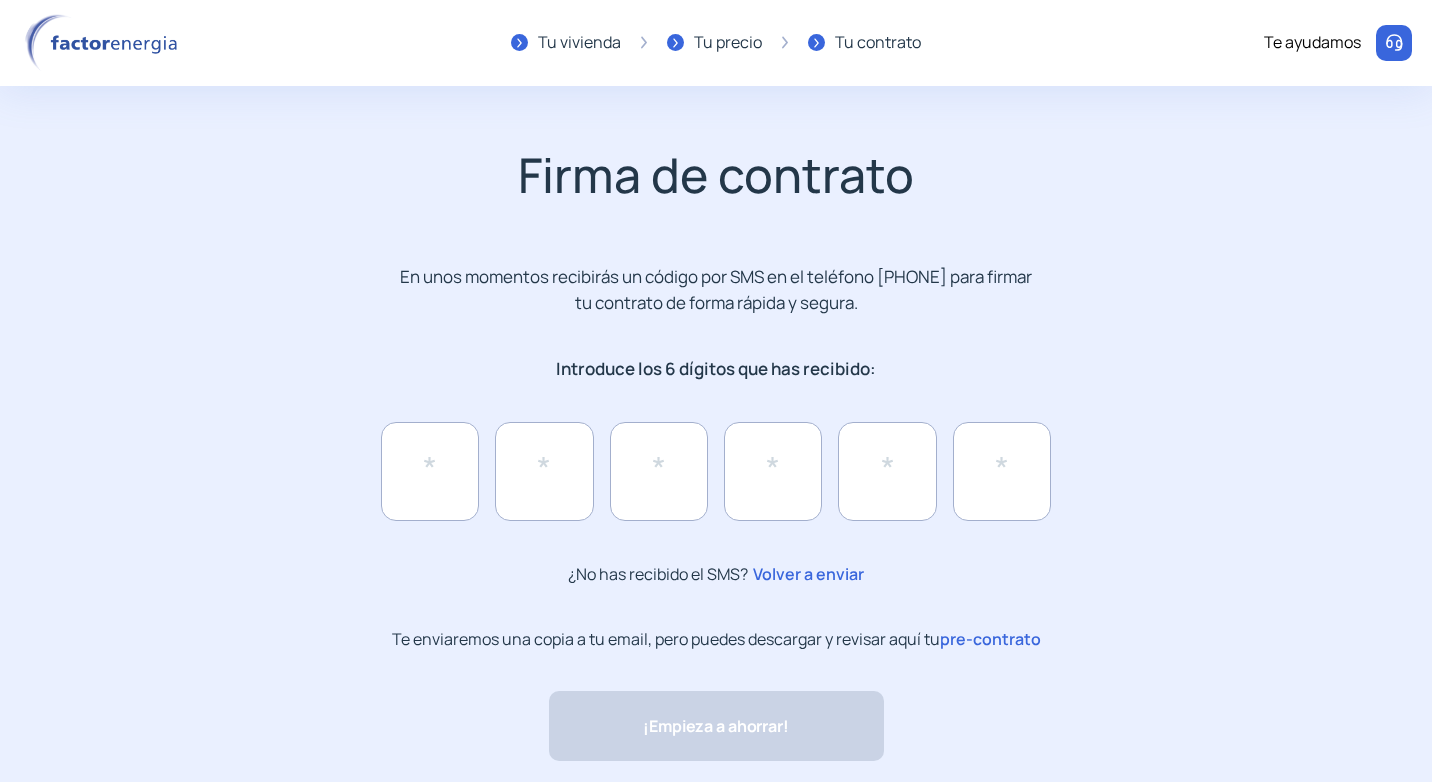 click on "pre-contrato" 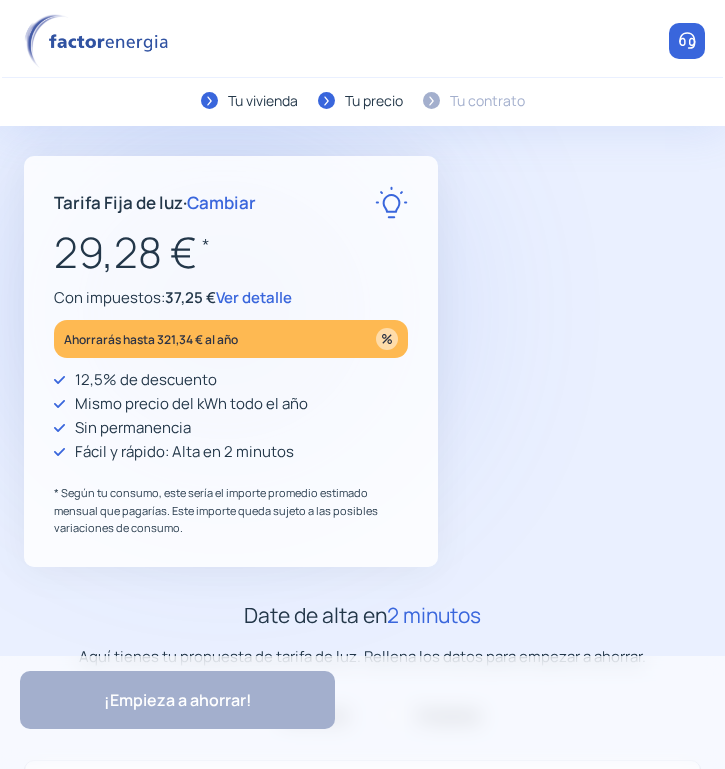 type on "*****" 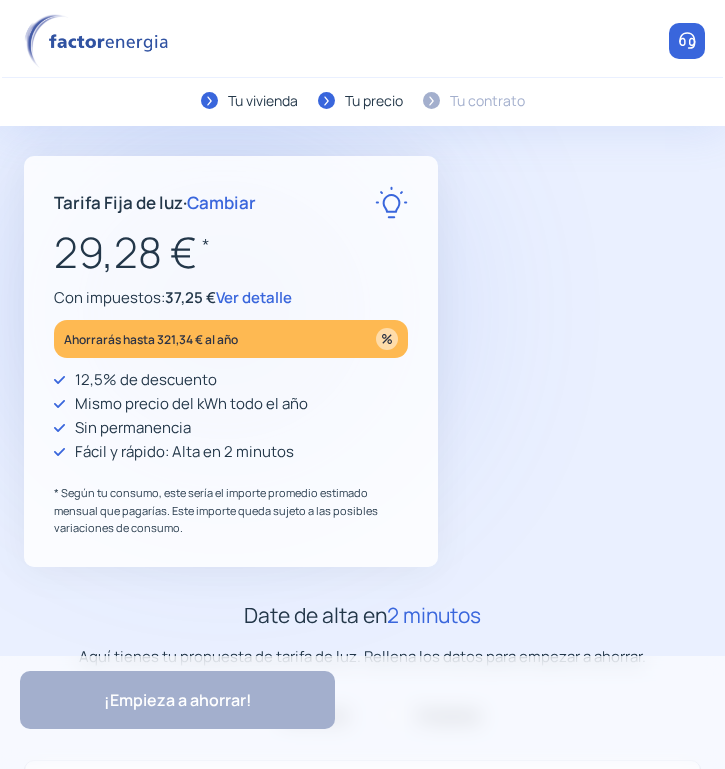 click 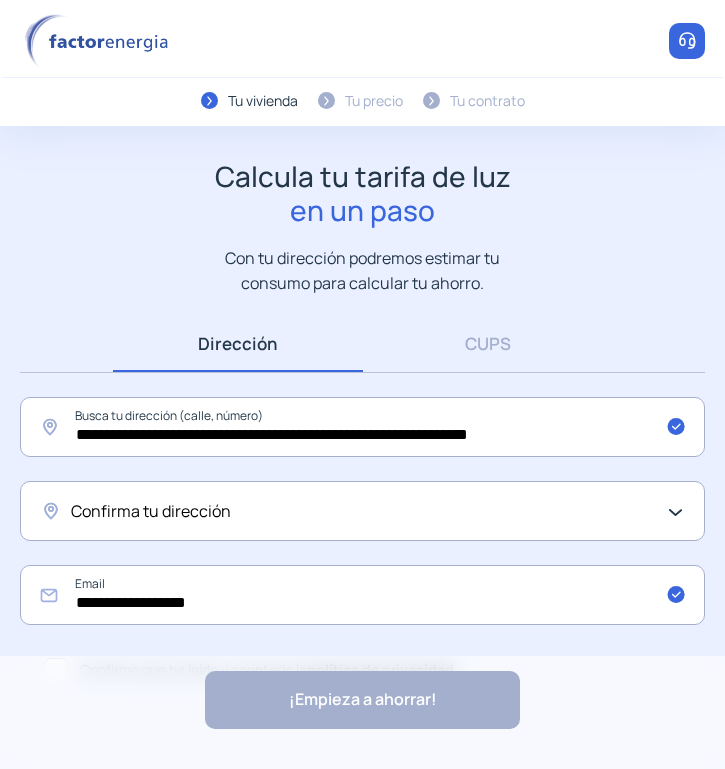 click on "Calcula tu tarifa de luz  en un paso  Con tu dirección podremos estimar tu consumo para calcular tu ahorro." 